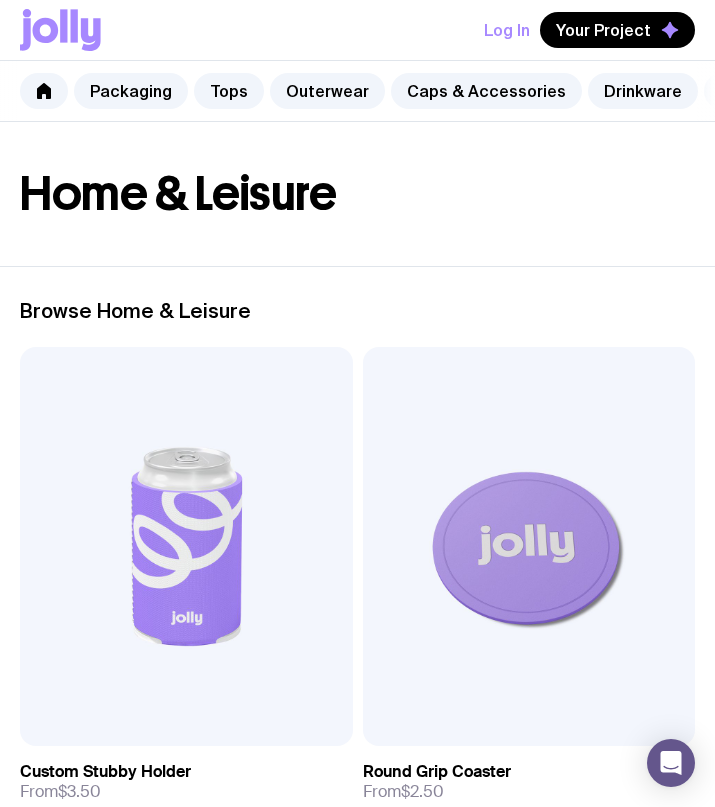 scroll, scrollTop: 0, scrollLeft: 0, axis: both 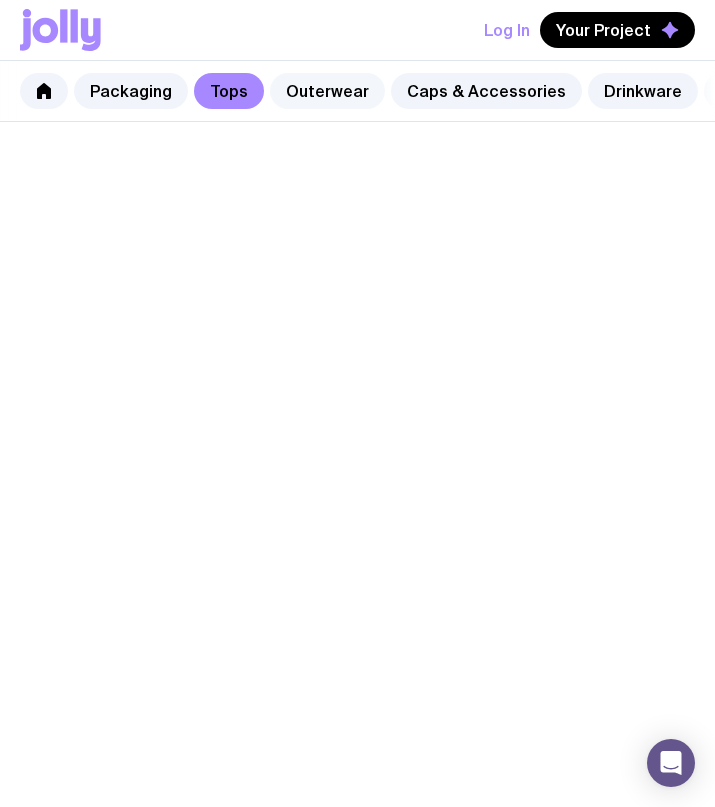 click on "Outerwear" at bounding box center [327, 91] 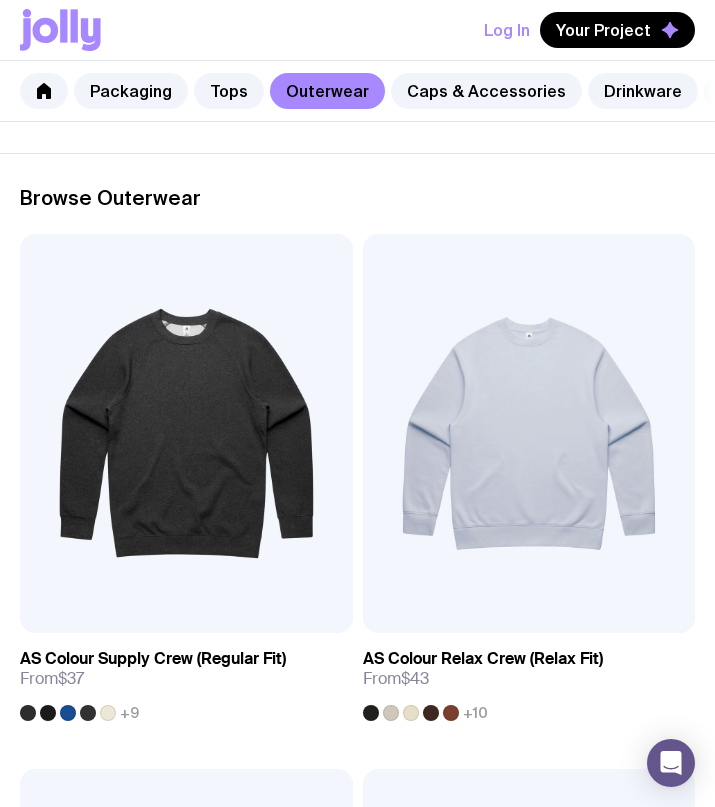 scroll, scrollTop: 0, scrollLeft: 0, axis: both 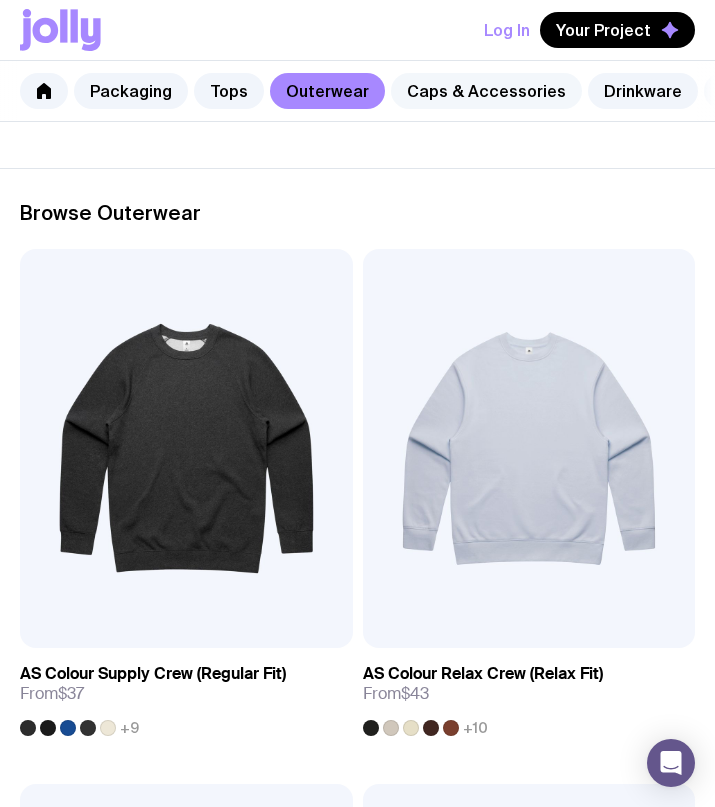 click on "Caps & Accessories" at bounding box center [486, 91] 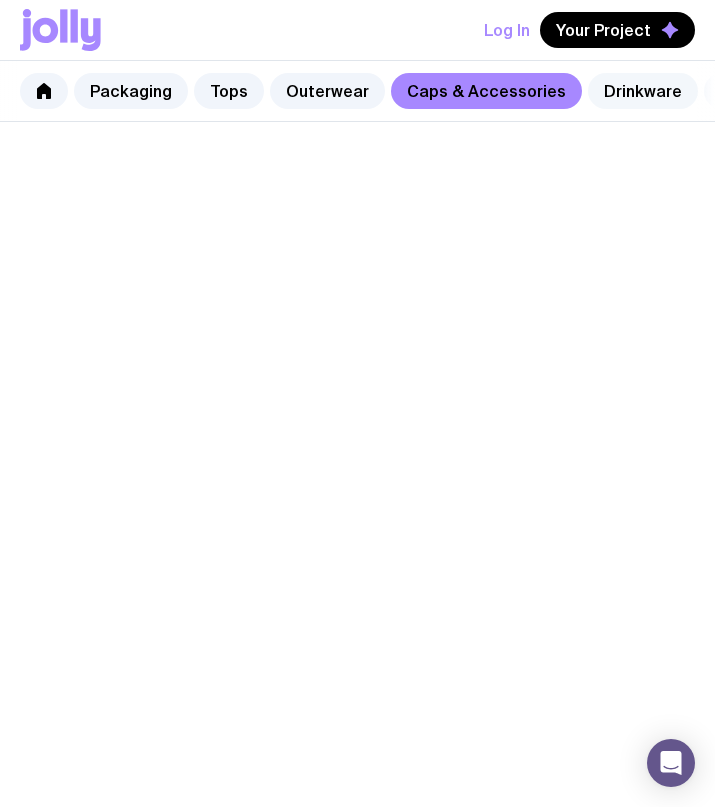 scroll, scrollTop: 0, scrollLeft: 0, axis: both 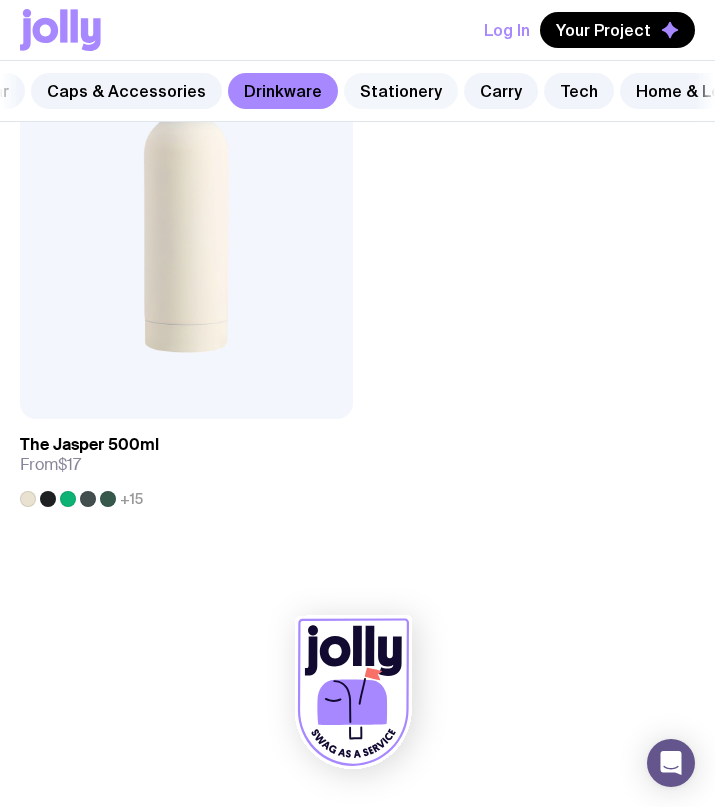 click on "Stationery" at bounding box center (401, 91) 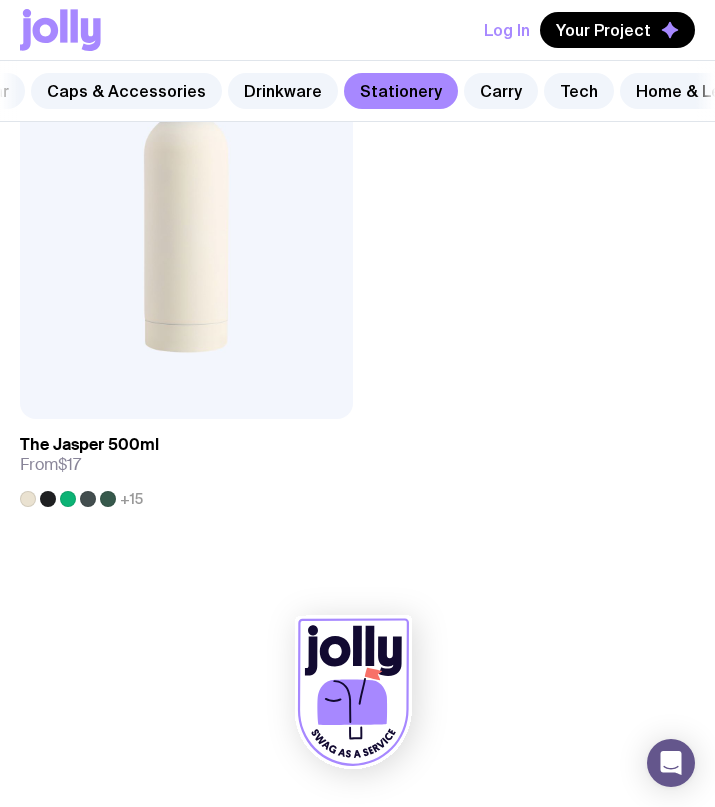 scroll, scrollTop: 0, scrollLeft: 0, axis: both 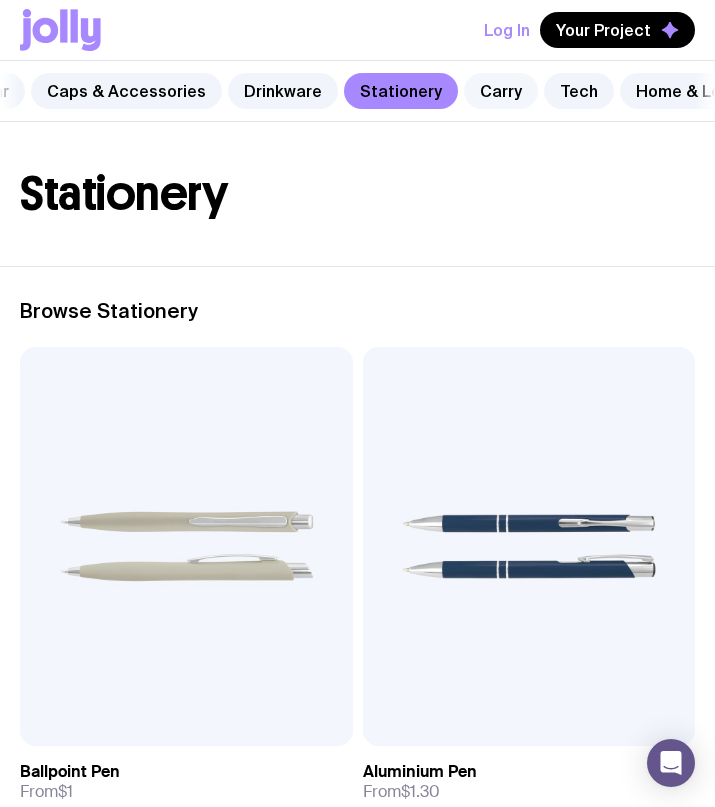 click on "Carry" at bounding box center (501, 91) 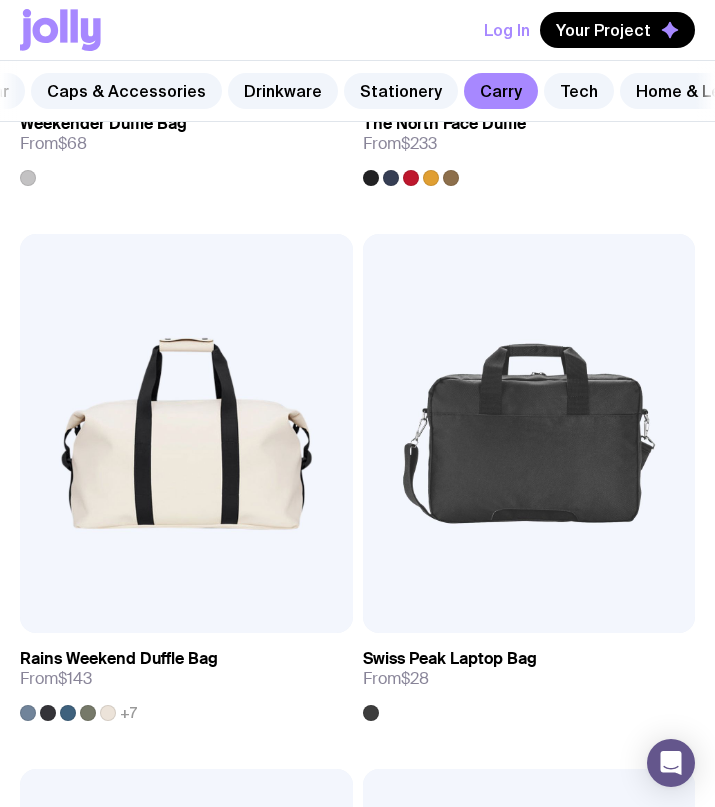scroll, scrollTop: 6001, scrollLeft: 0, axis: vertical 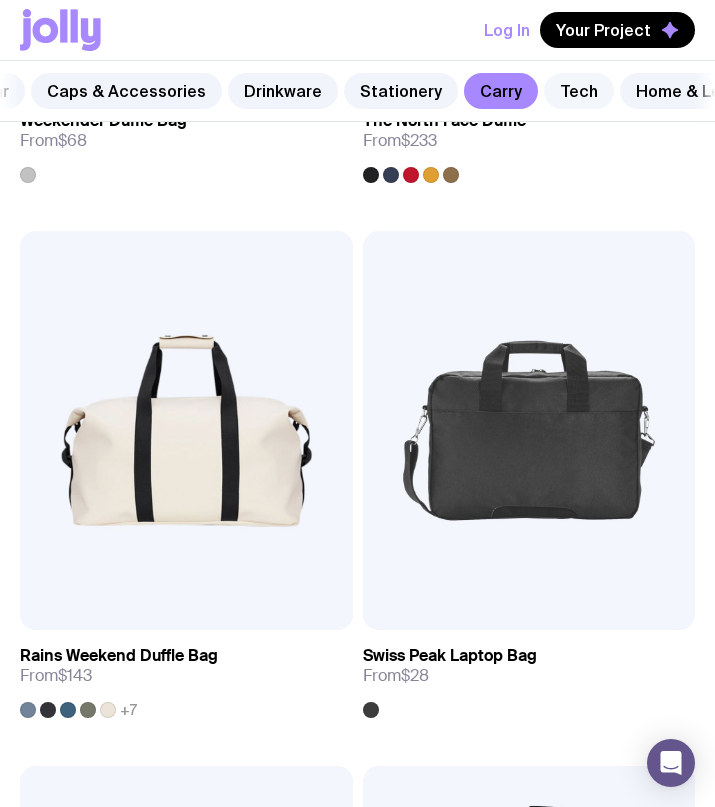 click on "Tech" at bounding box center (579, 91) 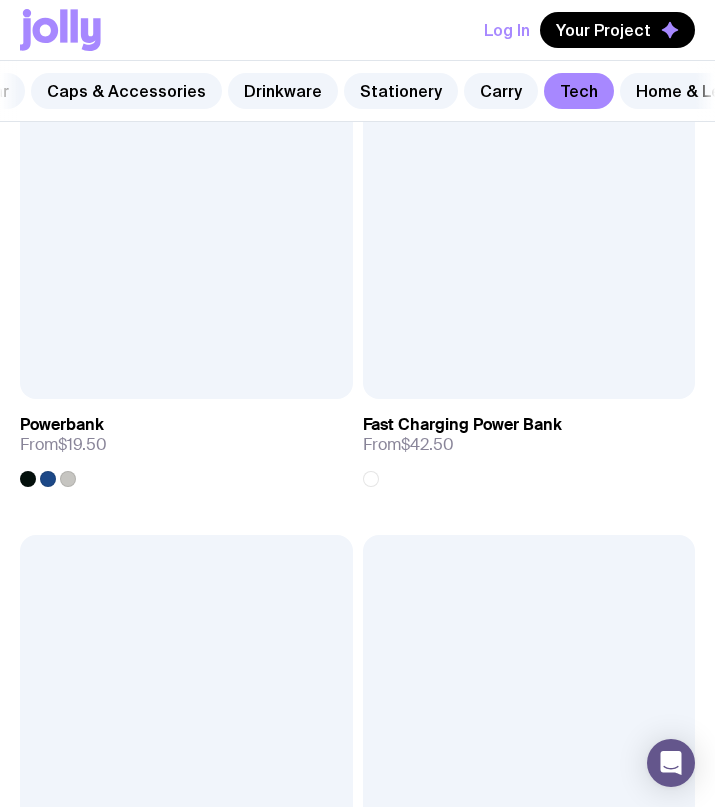 scroll, scrollTop: 1953, scrollLeft: 0, axis: vertical 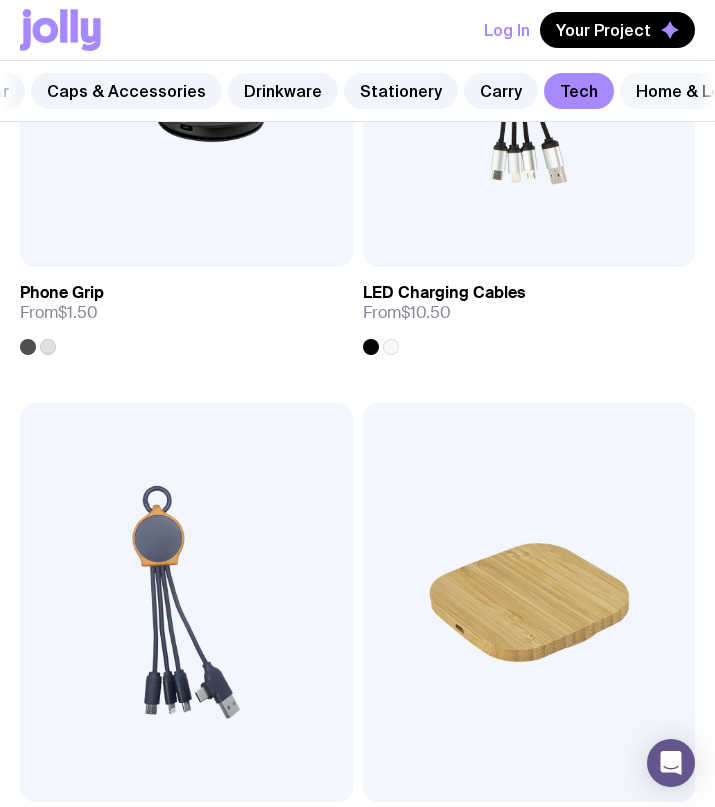 click on "Home & Leisure" at bounding box center (697, 91) 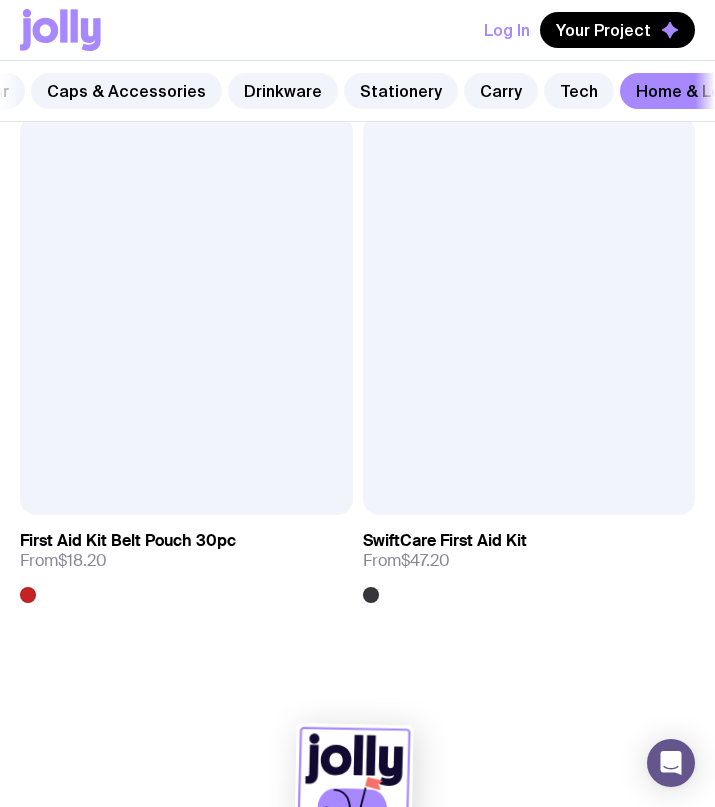 scroll, scrollTop: 8336, scrollLeft: 0, axis: vertical 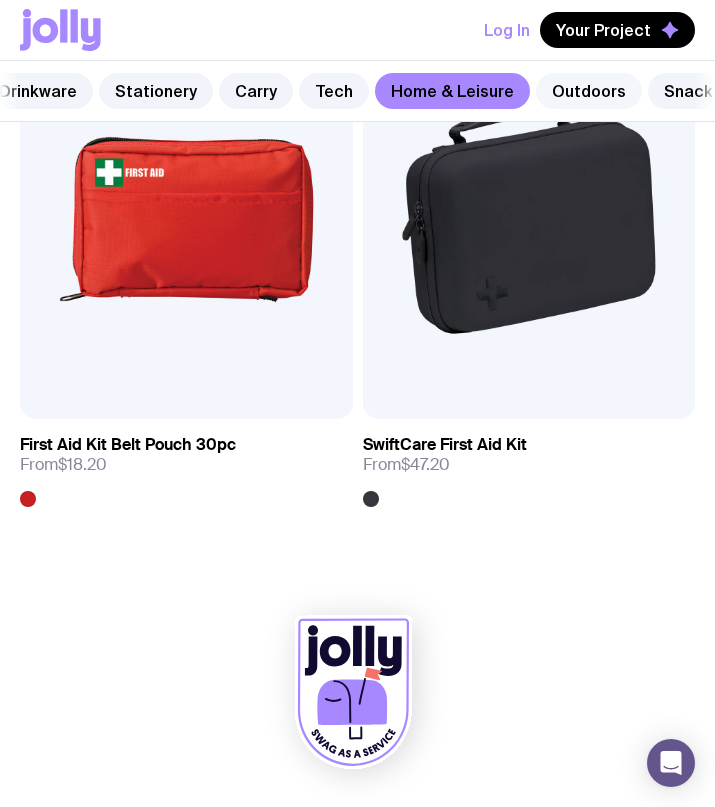 click on "Outdoors" at bounding box center [589, 91] 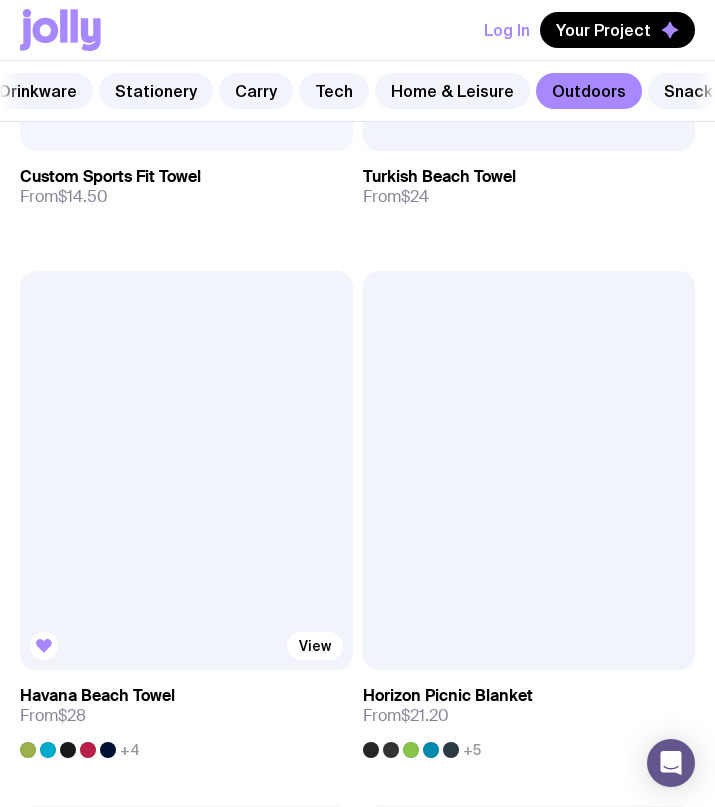 scroll, scrollTop: 2386, scrollLeft: 0, axis: vertical 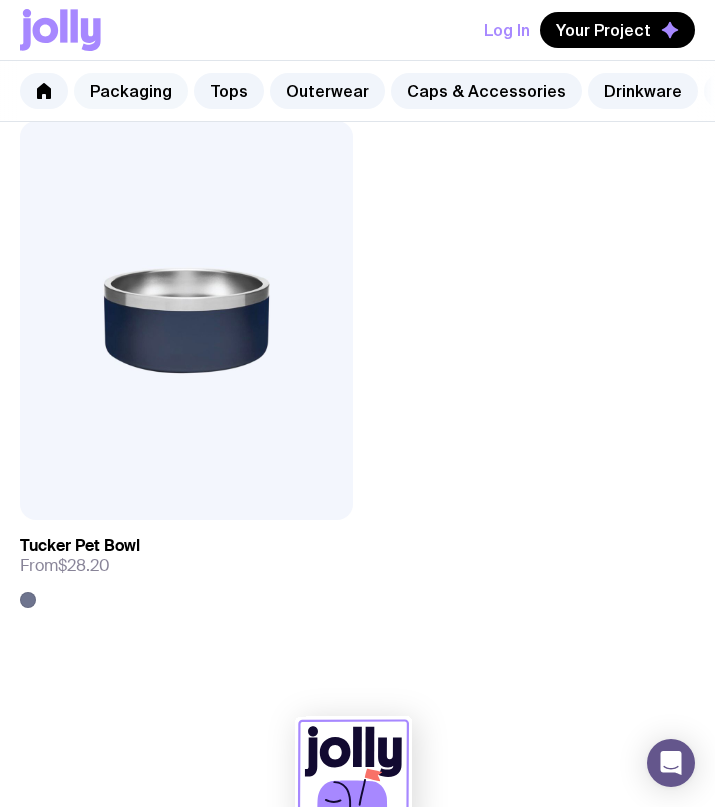 click on "Packaging" at bounding box center [131, 91] 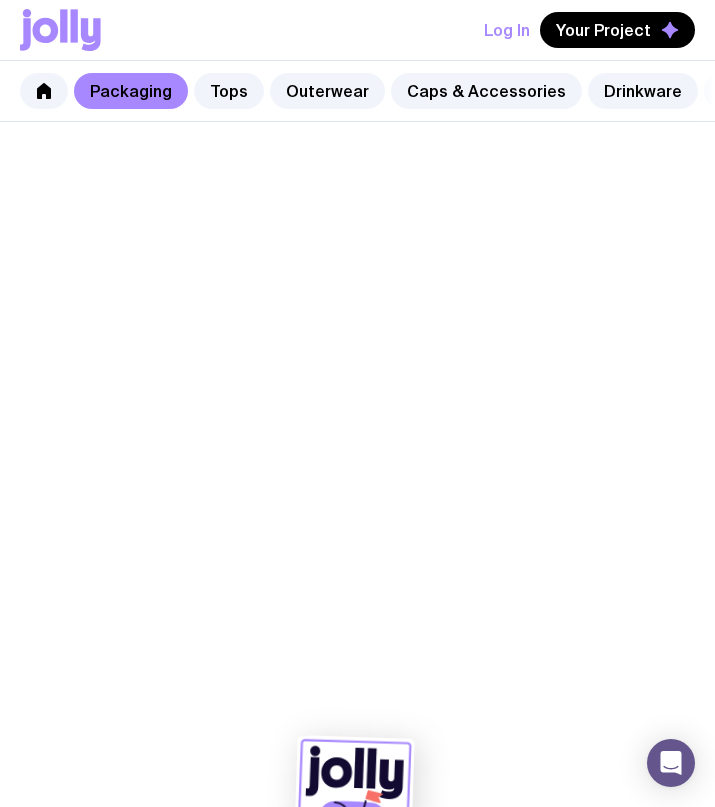 scroll, scrollTop: 0, scrollLeft: 0, axis: both 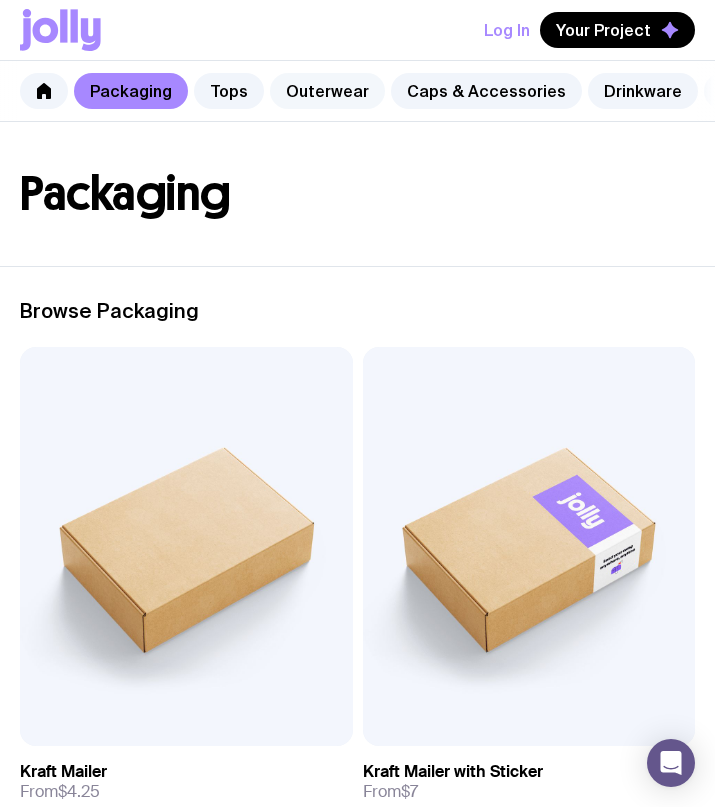 click on "Outerwear" at bounding box center [327, 91] 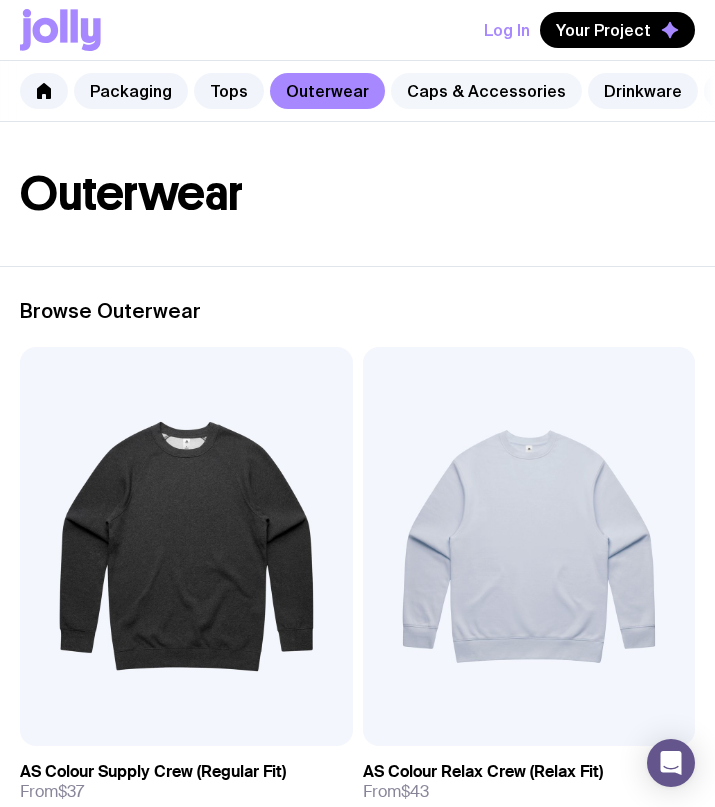 click on "Caps & Accessories" at bounding box center (486, 91) 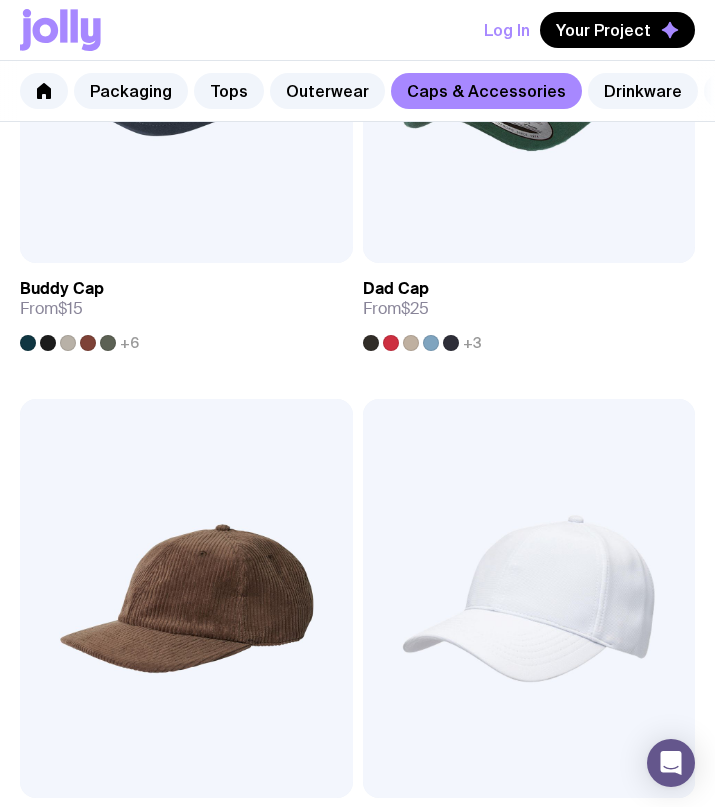 scroll, scrollTop: 890, scrollLeft: 0, axis: vertical 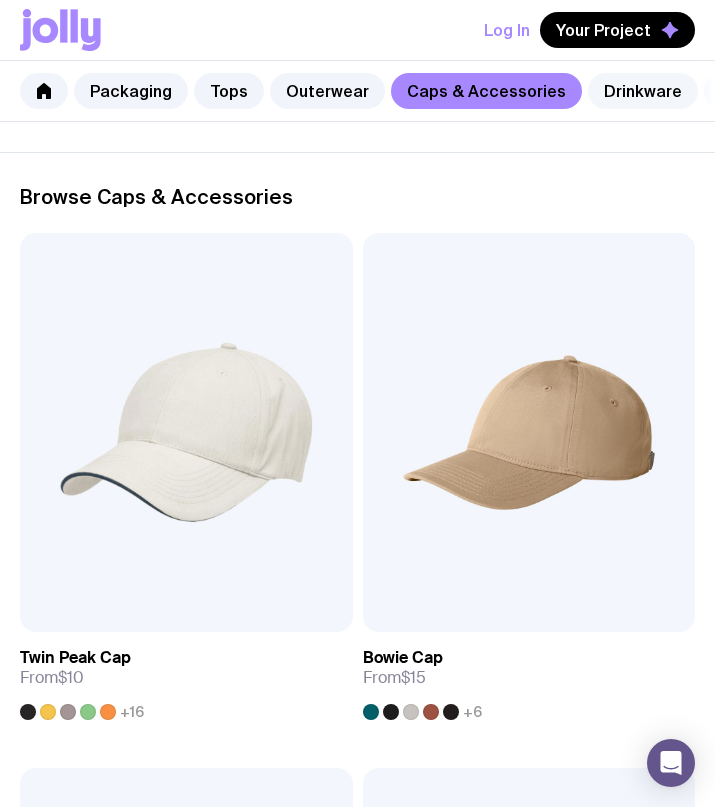 click on "Drinkware" at bounding box center (643, 91) 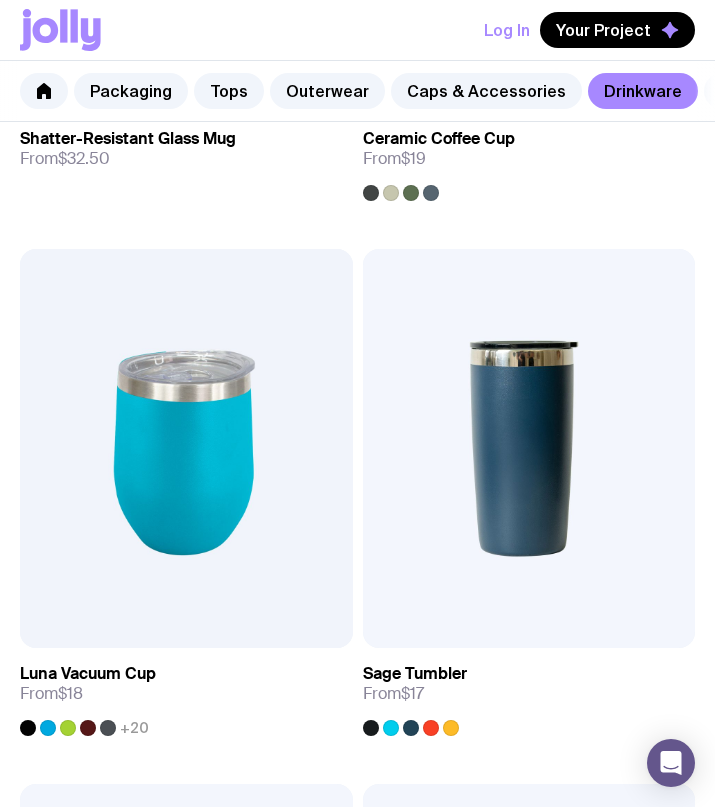 scroll, scrollTop: 1228, scrollLeft: 0, axis: vertical 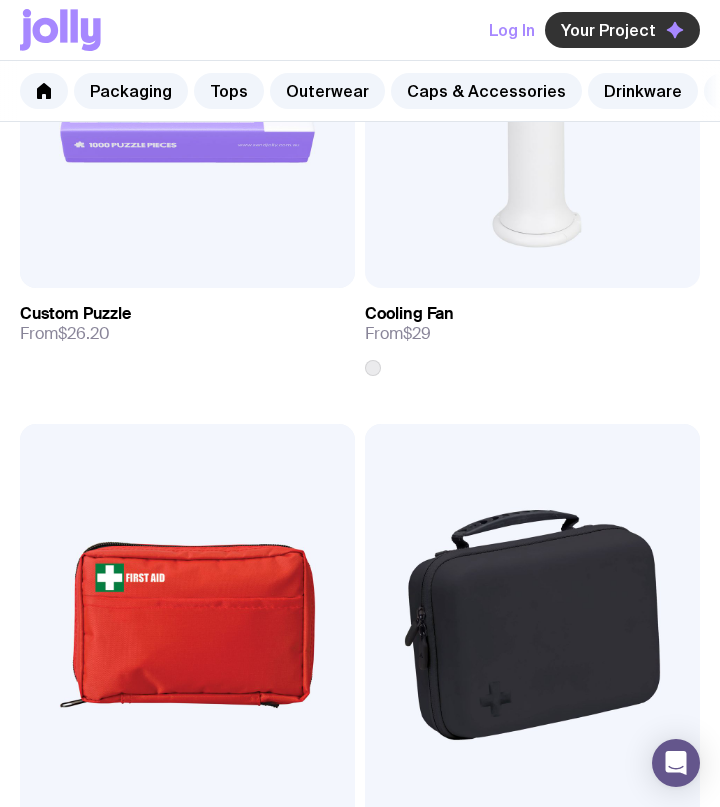 click on "Your Project" at bounding box center (608, 30) 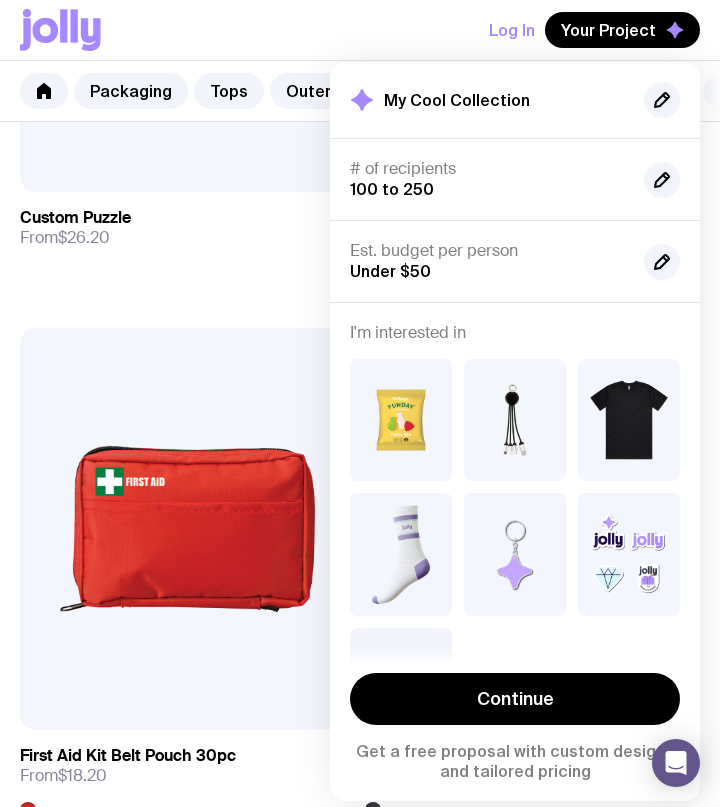 scroll, scrollTop: 8081, scrollLeft: 0, axis: vertical 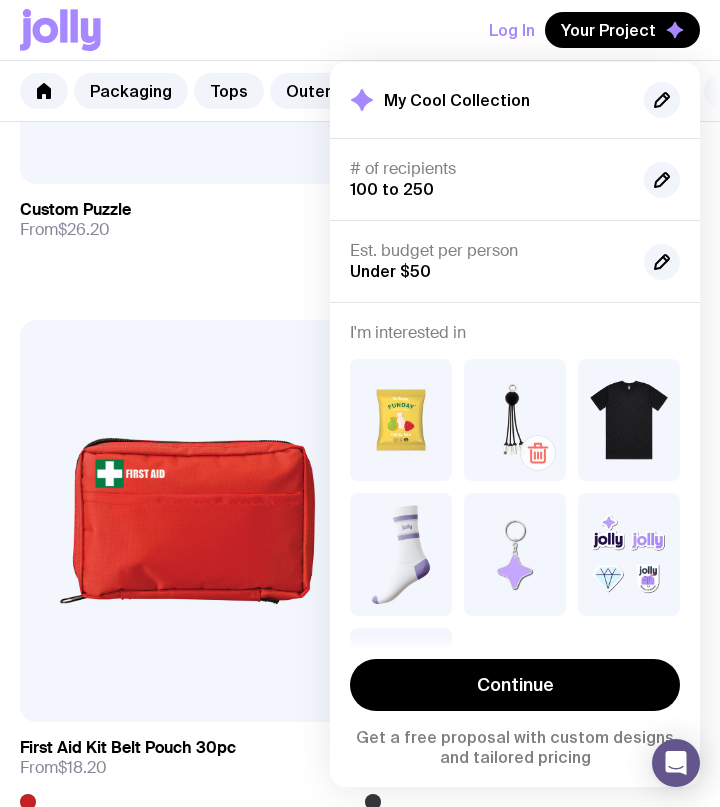 click 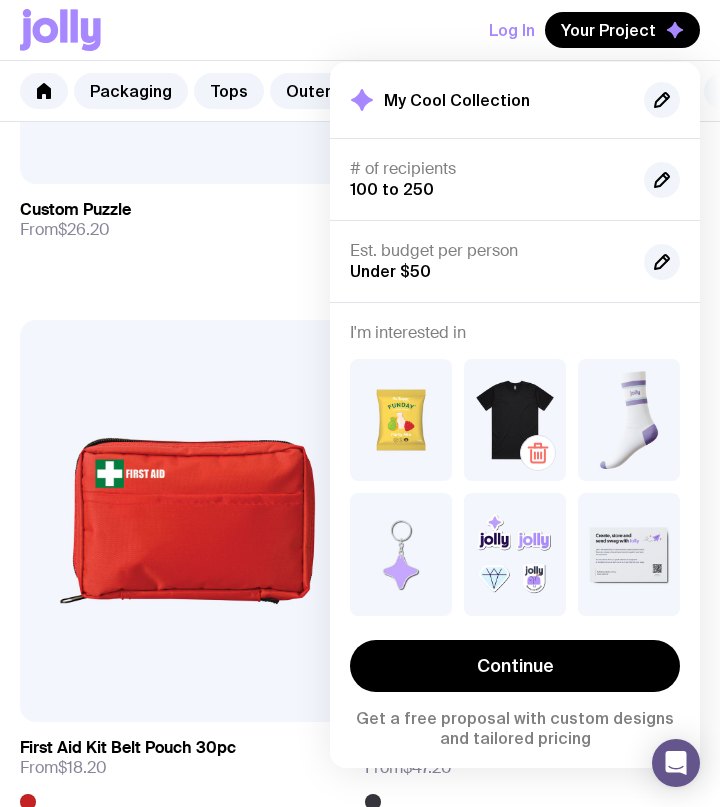 click at bounding box center (515, 420) 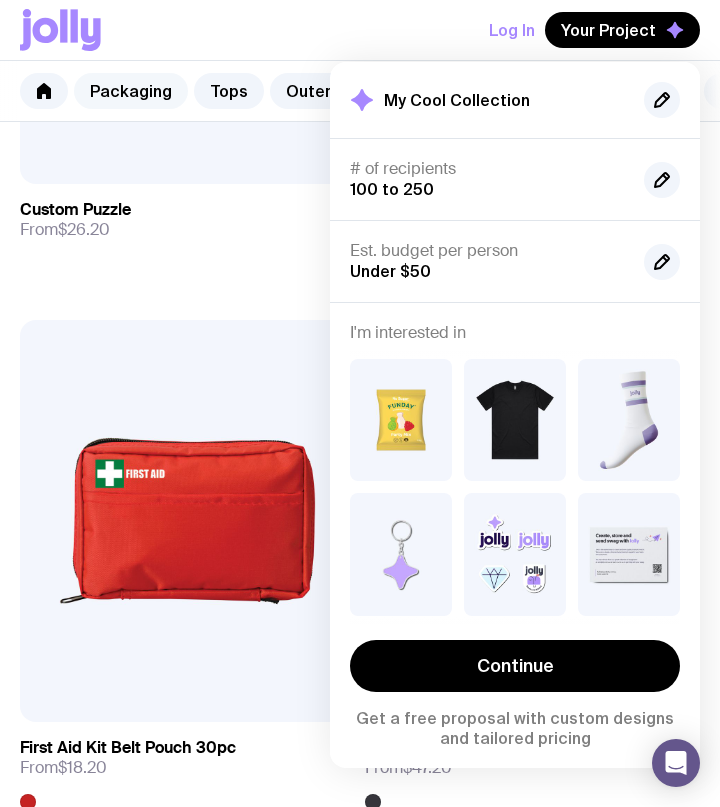 click on "Packaging" at bounding box center (131, 91) 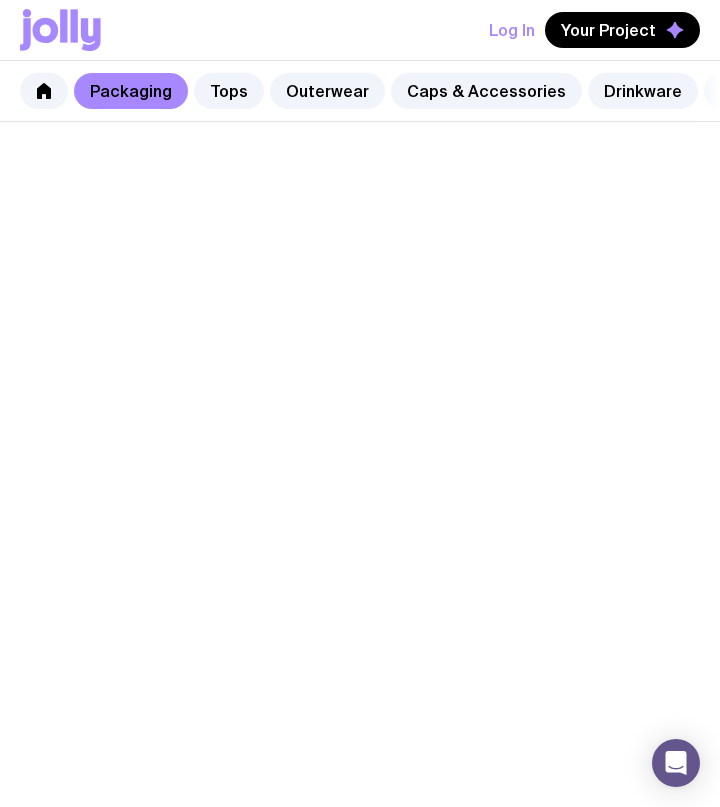 scroll, scrollTop: 0, scrollLeft: 0, axis: both 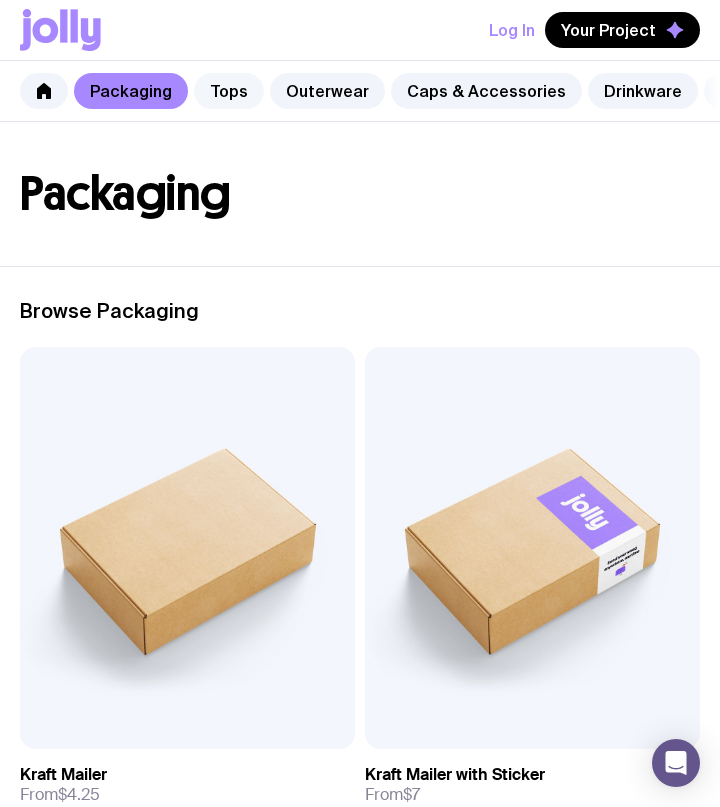 click on "Tops" at bounding box center [229, 91] 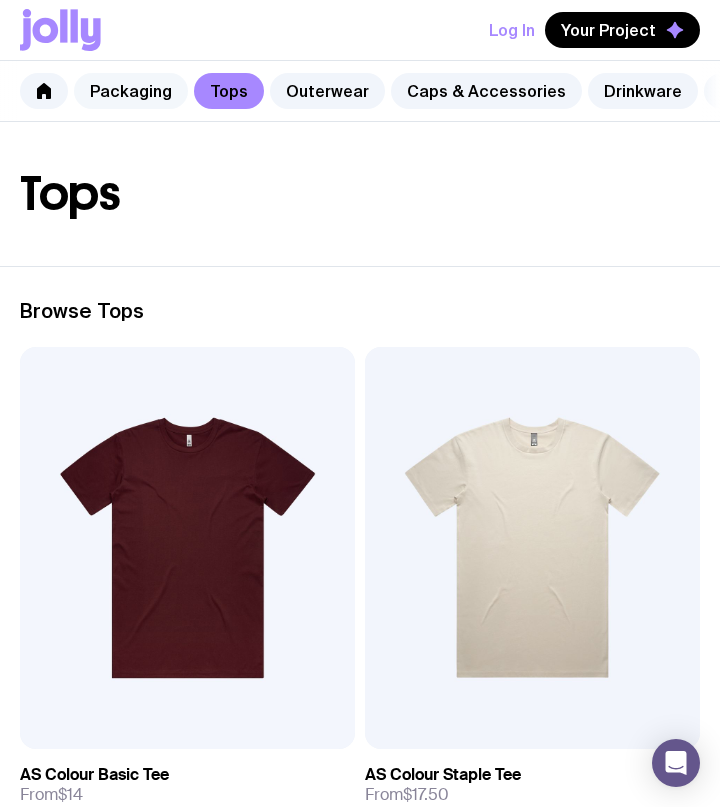click on "Packaging" at bounding box center [131, 91] 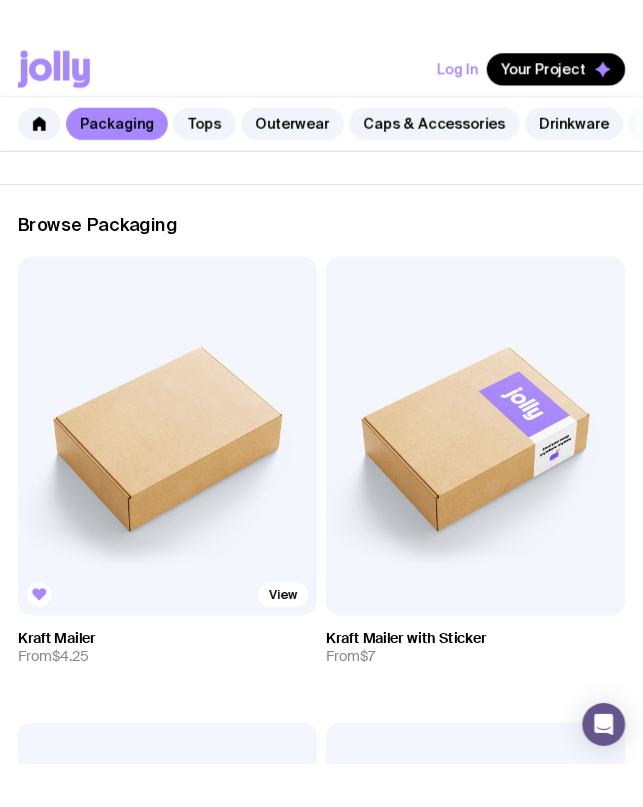 scroll, scrollTop: 110, scrollLeft: 0, axis: vertical 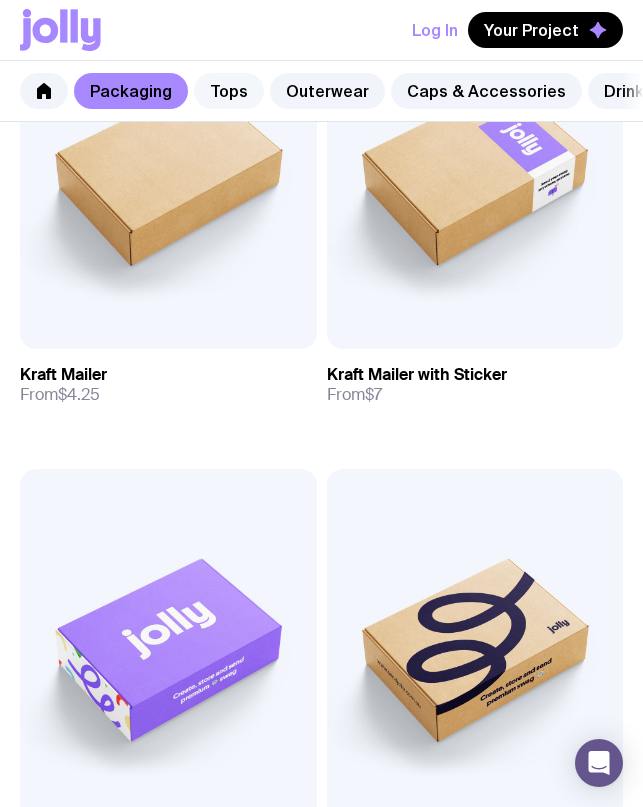 click on "Tops" at bounding box center [229, 91] 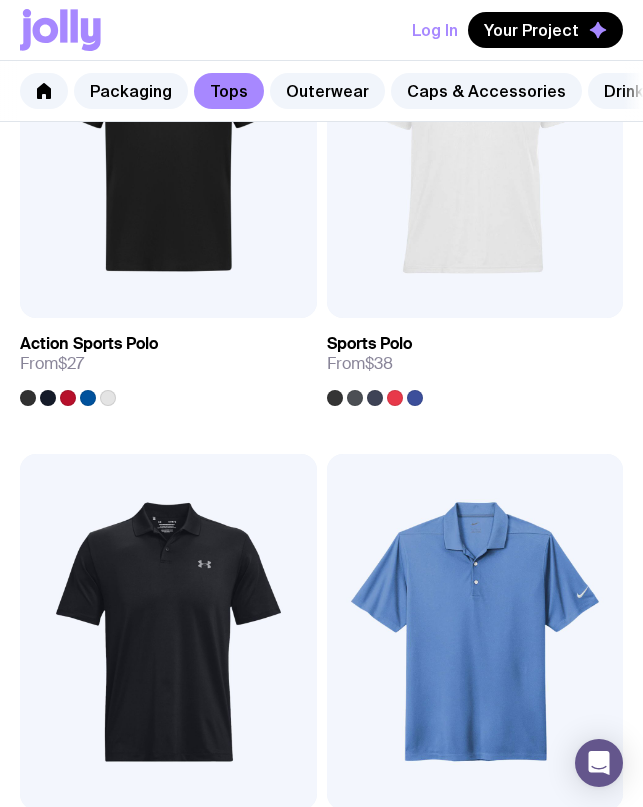 scroll, scrollTop: 1826, scrollLeft: 0, axis: vertical 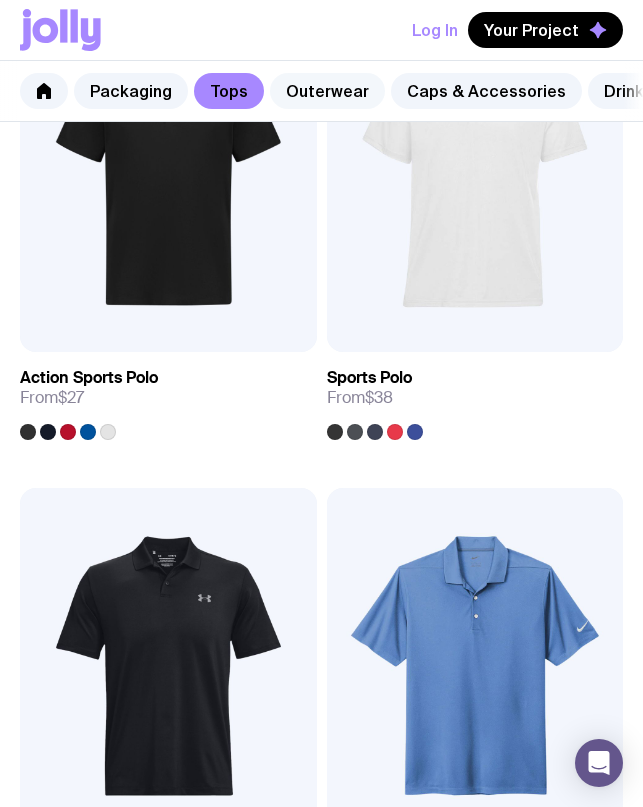 click on "Outerwear" at bounding box center [327, 91] 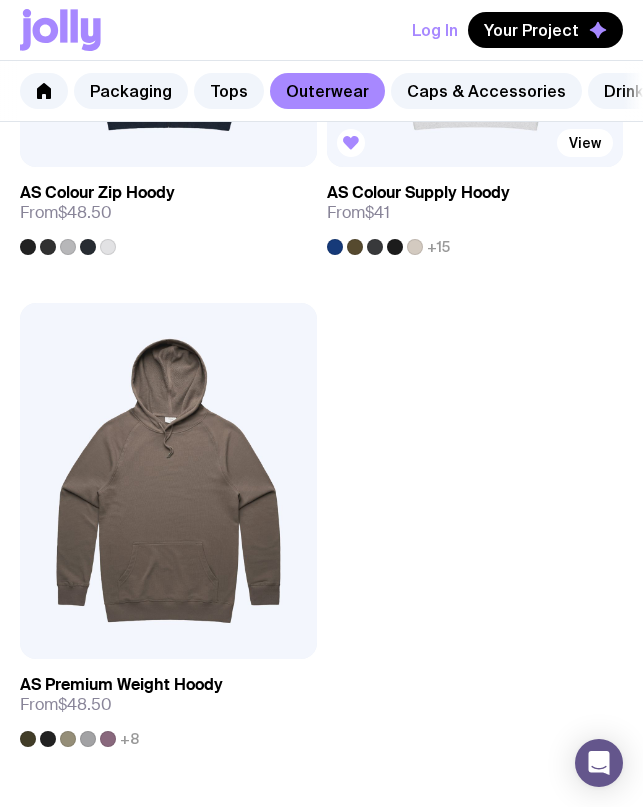 scroll, scrollTop: 4958, scrollLeft: 0, axis: vertical 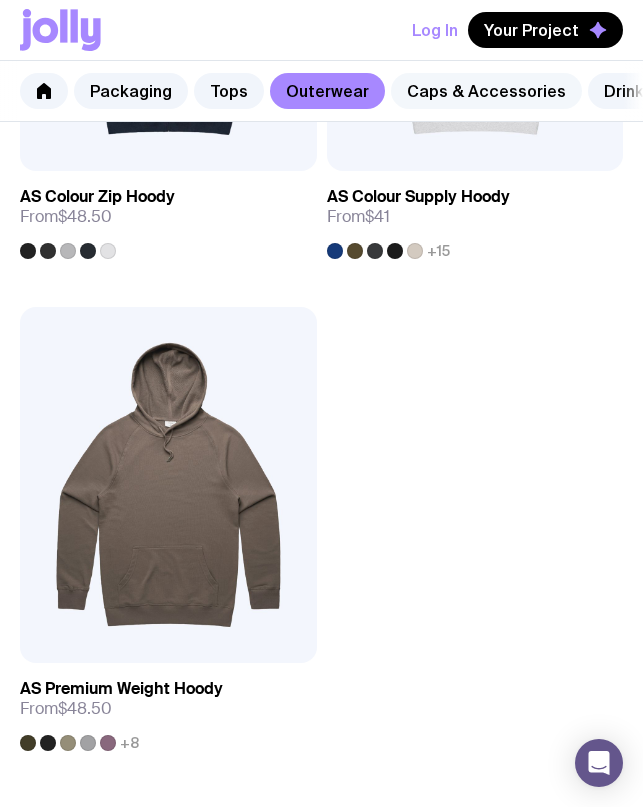 click on "Caps & Accessories" at bounding box center [486, 91] 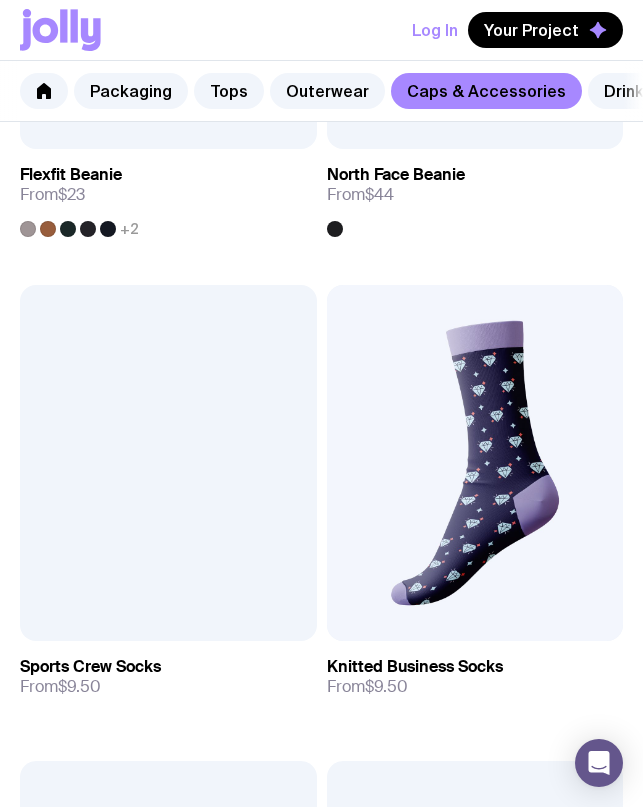 scroll, scrollTop: 4018, scrollLeft: 0, axis: vertical 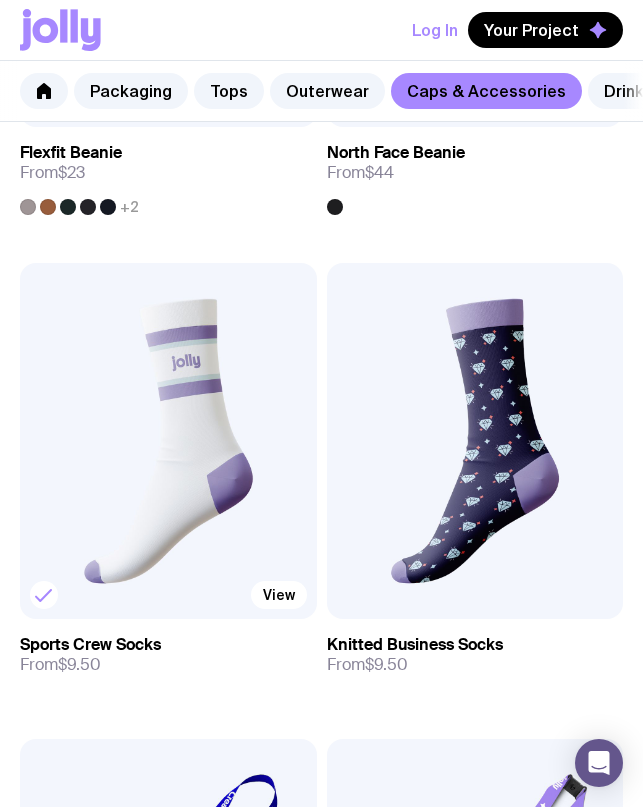 click on "Caps & Accessories" at bounding box center (486, 91) 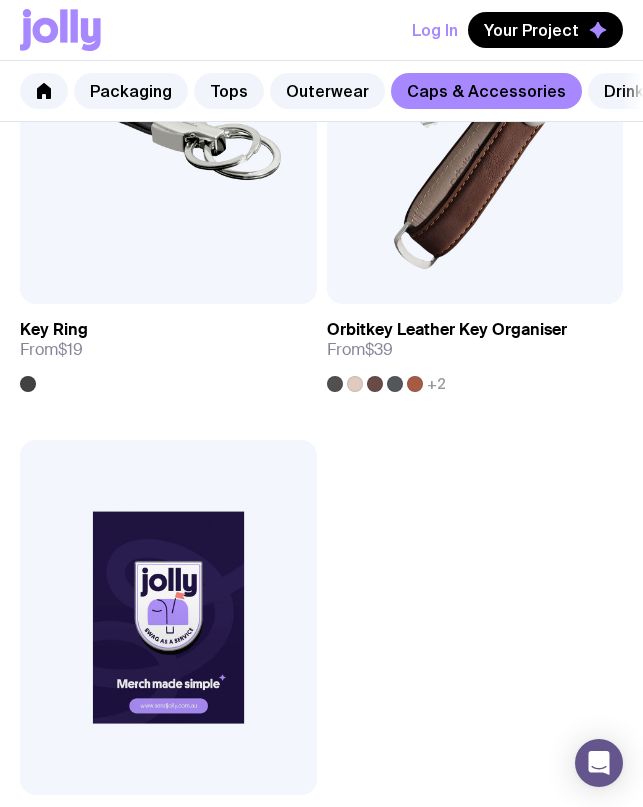 scroll, scrollTop: 5128, scrollLeft: 0, axis: vertical 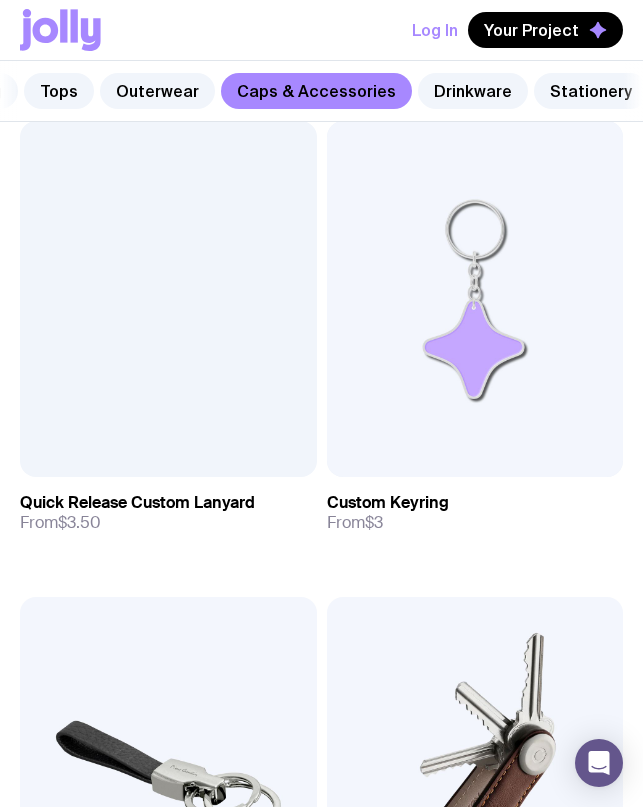 click on "Packaging Tops Outerwear Caps & Accessories Drinkware Stationery Carry Tech Home & Leisure Outdoors Snacks" at bounding box center [321, 91] 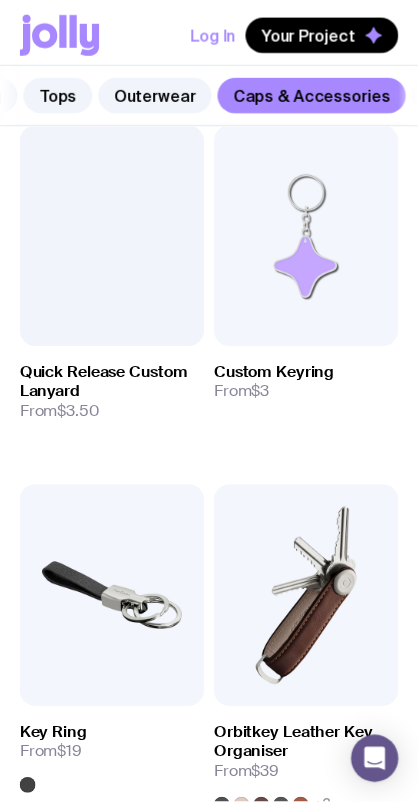 scroll, scrollTop: 3866, scrollLeft: 0, axis: vertical 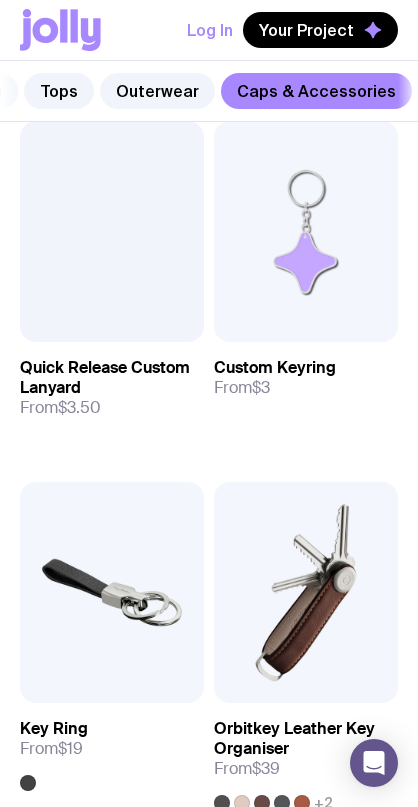 click on "Add to wishlist View Twin Peak Cap From  $10  +16 Add to wishlist View Bowie Cap From  $15  +6 Add to wishlist View Buddy Cap From  $15  +6 Add to wishlist View Dad Cap From  $25  +3 Add to wishlist View Corduroy Cap From  $15.50  +4 Add to wishlist View Sports Cap From  $12 Add to wishlist View Sonic Trucker Cap From  $17  +3 Add to wishlist View Nike Swoosh Cap From  $63  +1 Add to wishlist View Callaway Cap From  $54 Add to wishlist View Titleist Tour Performance Cap From  $54 Add to wishlist View Brushed Cotton Bucket Hat From  $10  +27 Add to wishlist View Corduroy Bucket Hat From  $11  +1 Add to wishlist View Nylon Bucket Hat From  $17  +6 Add to wishlist View AS Cuff Beanie From  $15  +20 Add to wishlist View Flexfit Beanie From  $23  +2 Add to wishlist View North Face Beanie From  $44 Added View Sports Crew Socks From  $9.50 Add to wishlist View Knitted Business Socks From  $9.50 Add to wishlist View Lanyard From  $1.70 Add to wishlist View Custom Lanyard From  $3.50 Add to wishlist View From  $3.50" 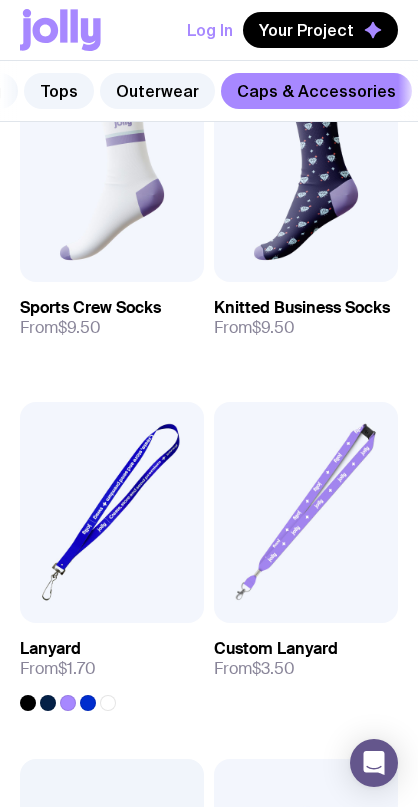 scroll, scrollTop: 3142, scrollLeft: 0, axis: vertical 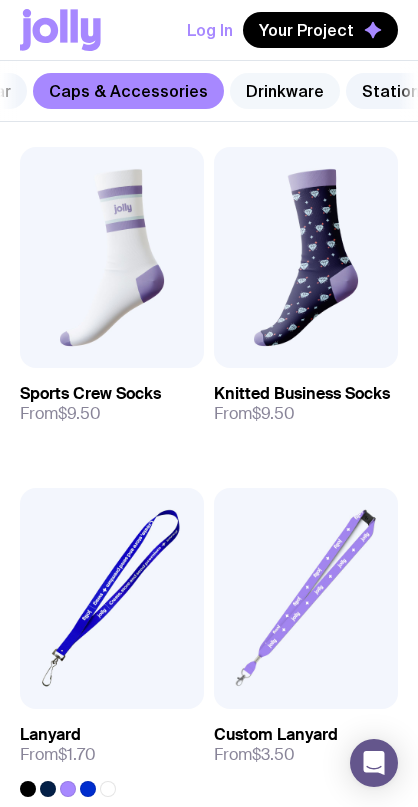 click on "Drinkware" at bounding box center [285, 91] 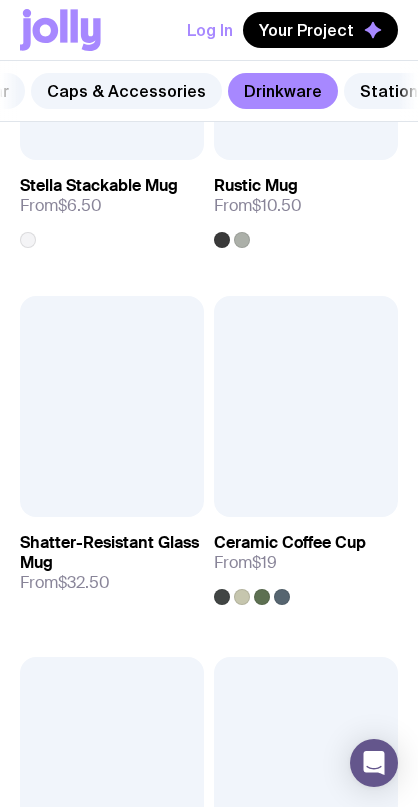 scroll, scrollTop: 0, scrollLeft: 0, axis: both 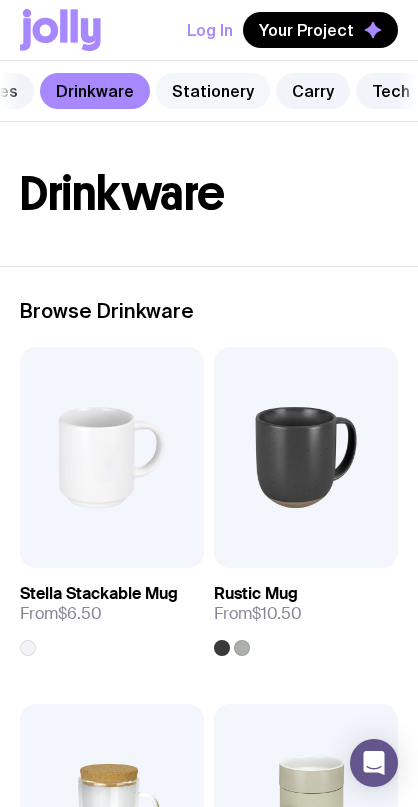 click on "Stationery" at bounding box center [213, 91] 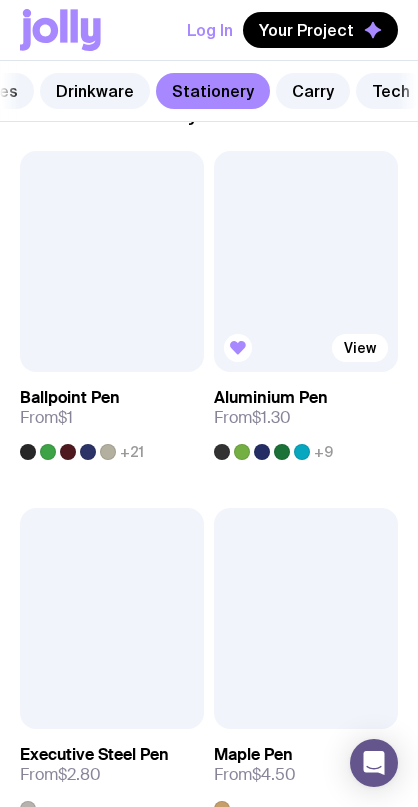 scroll, scrollTop: 12, scrollLeft: 0, axis: vertical 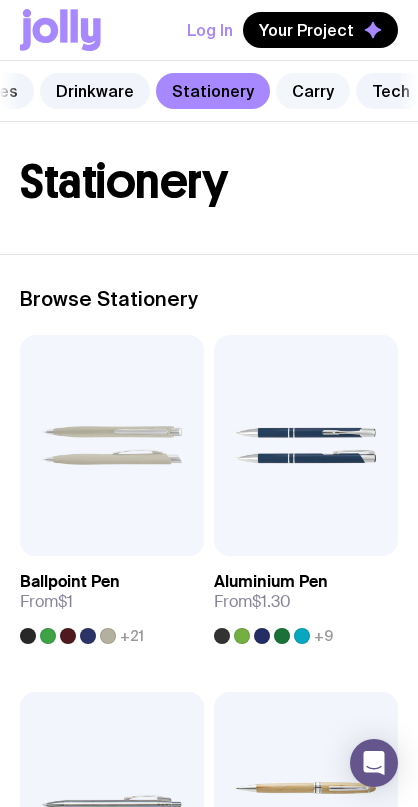 click on "Carry" at bounding box center [313, 91] 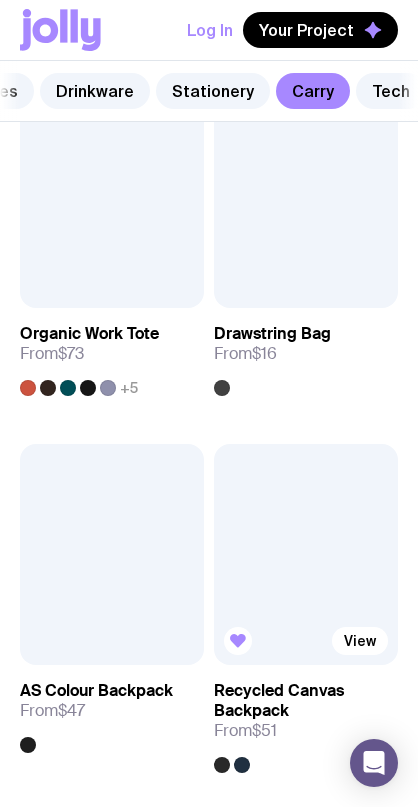 scroll, scrollTop: 1675, scrollLeft: 0, axis: vertical 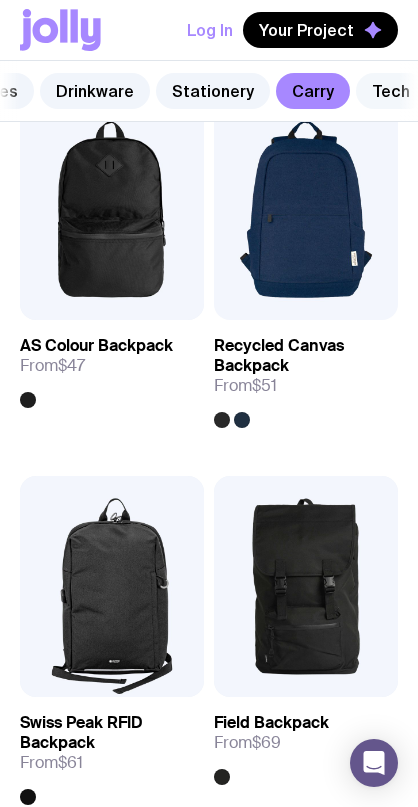 click on "Tech" at bounding box center [391, 91] 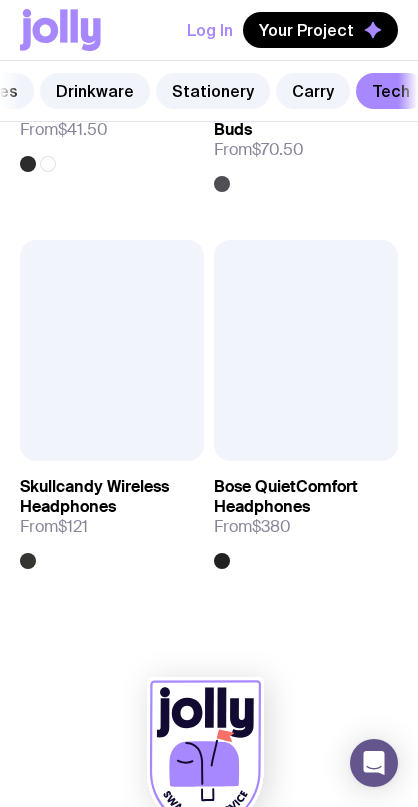 scroll, scrollTop: 4947, scrollLeft: 0, axis: vertical 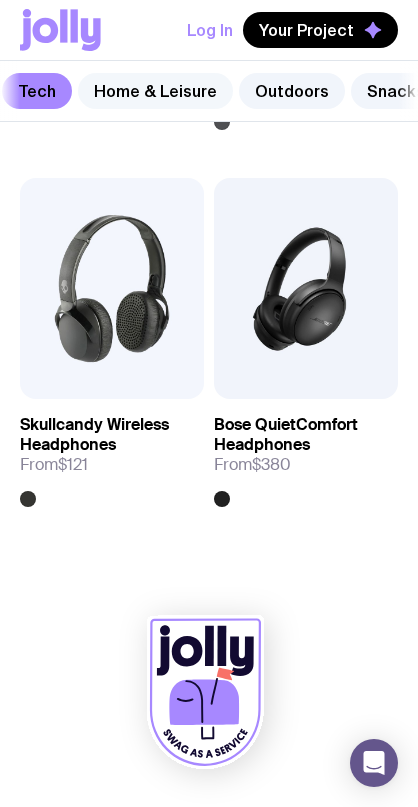 click on "Home & Leisure" at bounding box center [155, 91] 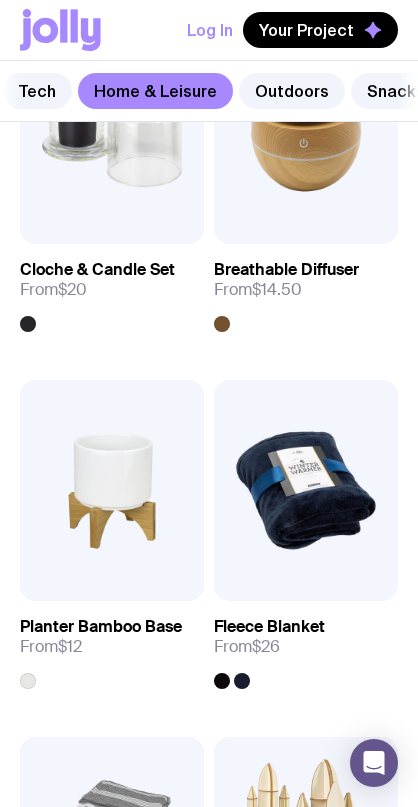 scroll, scrollTop: 4416, scrollLeft: 0, axis: vertical 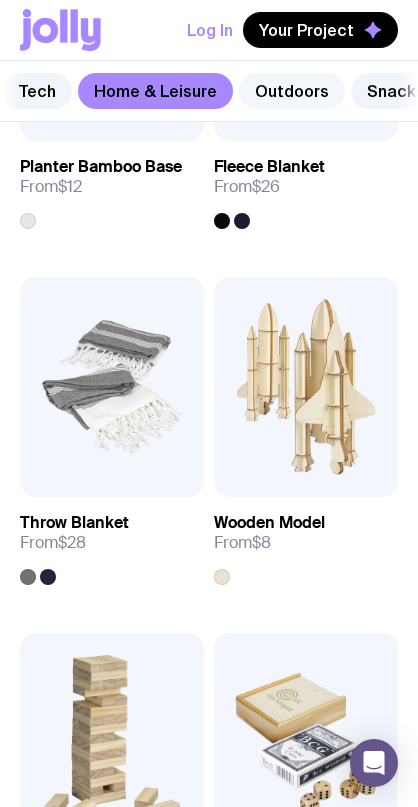 click on "Outdoors" at bounding box center [292, 91] 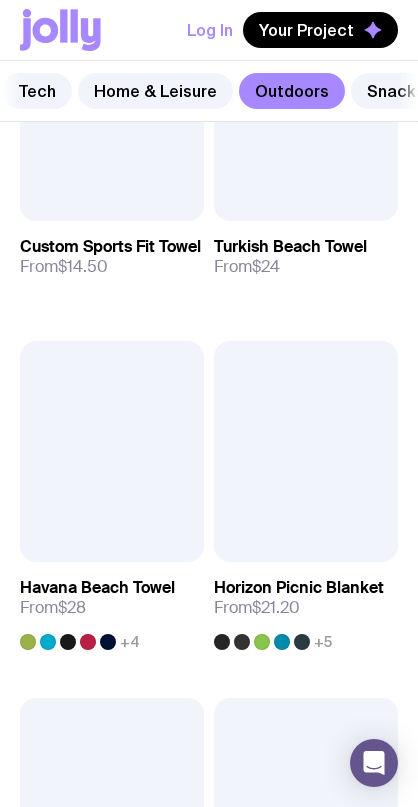 scroll, scrollTop: 1365, scrollLeft: 0, axis: vertical 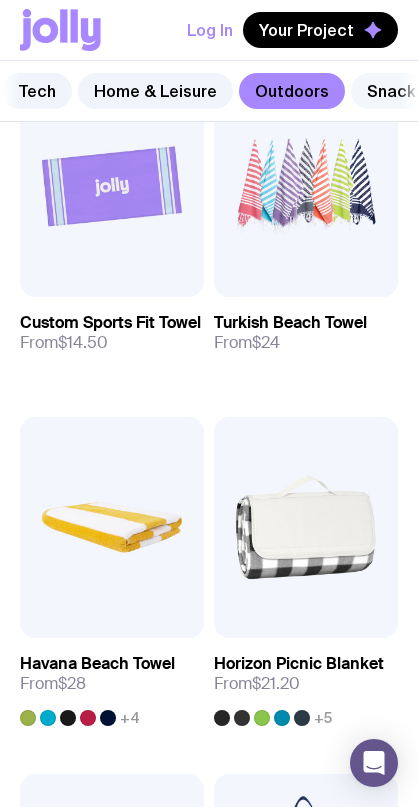click on "Snacks" at bounding box center (396, 91) 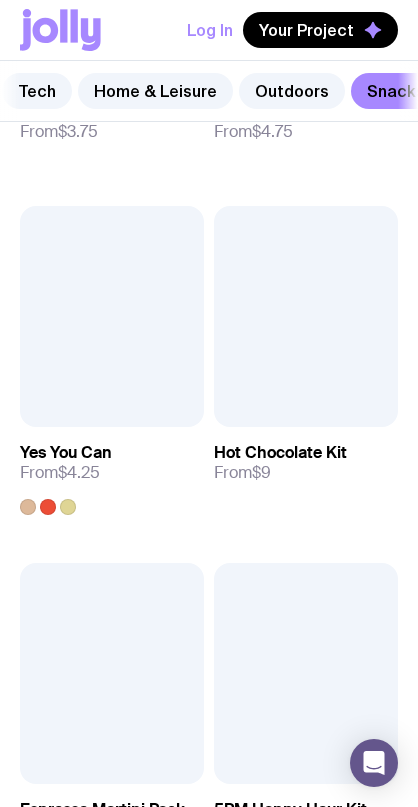 scroll, scrollTop: 1826, scrollLeft: 0, axis: vertical 